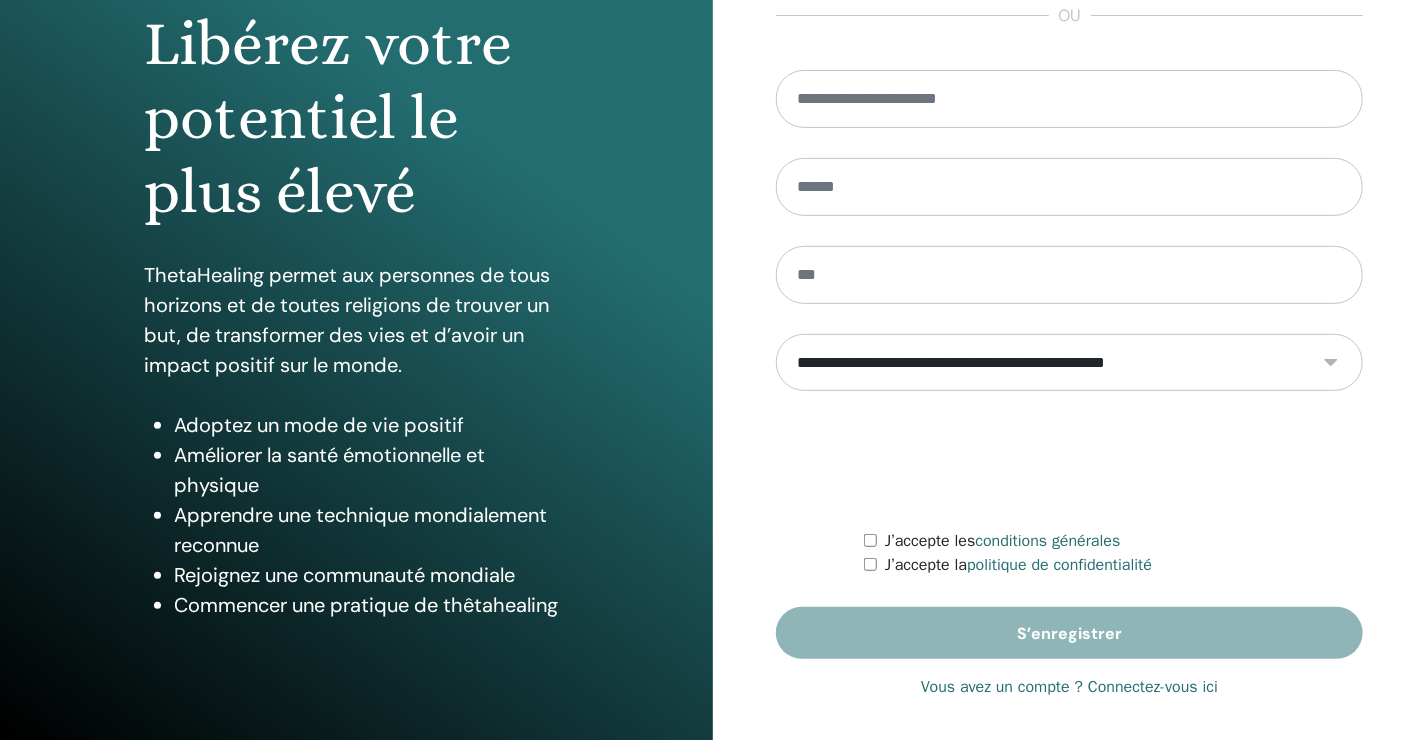 scroll, scrollTop: 220, scrollLeft: 0, axis: vertical 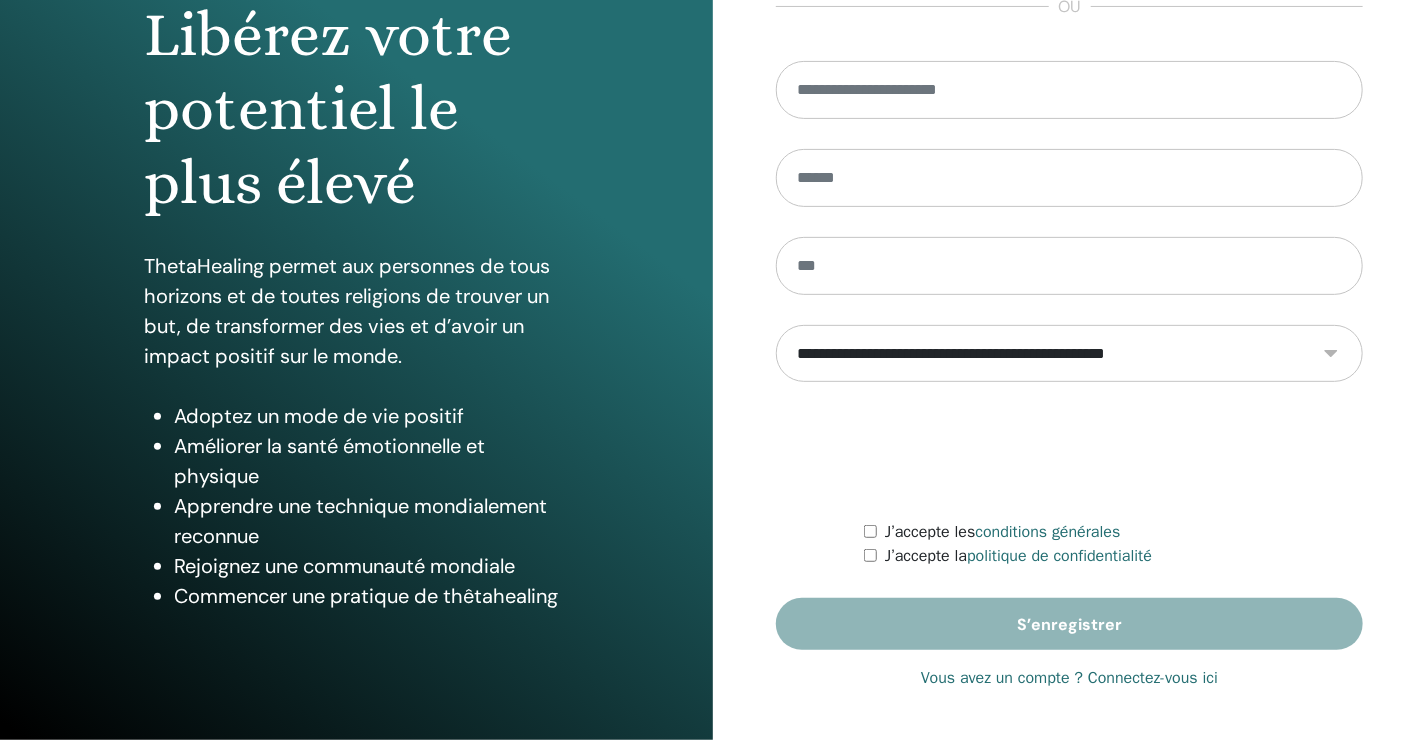 type on "**********" 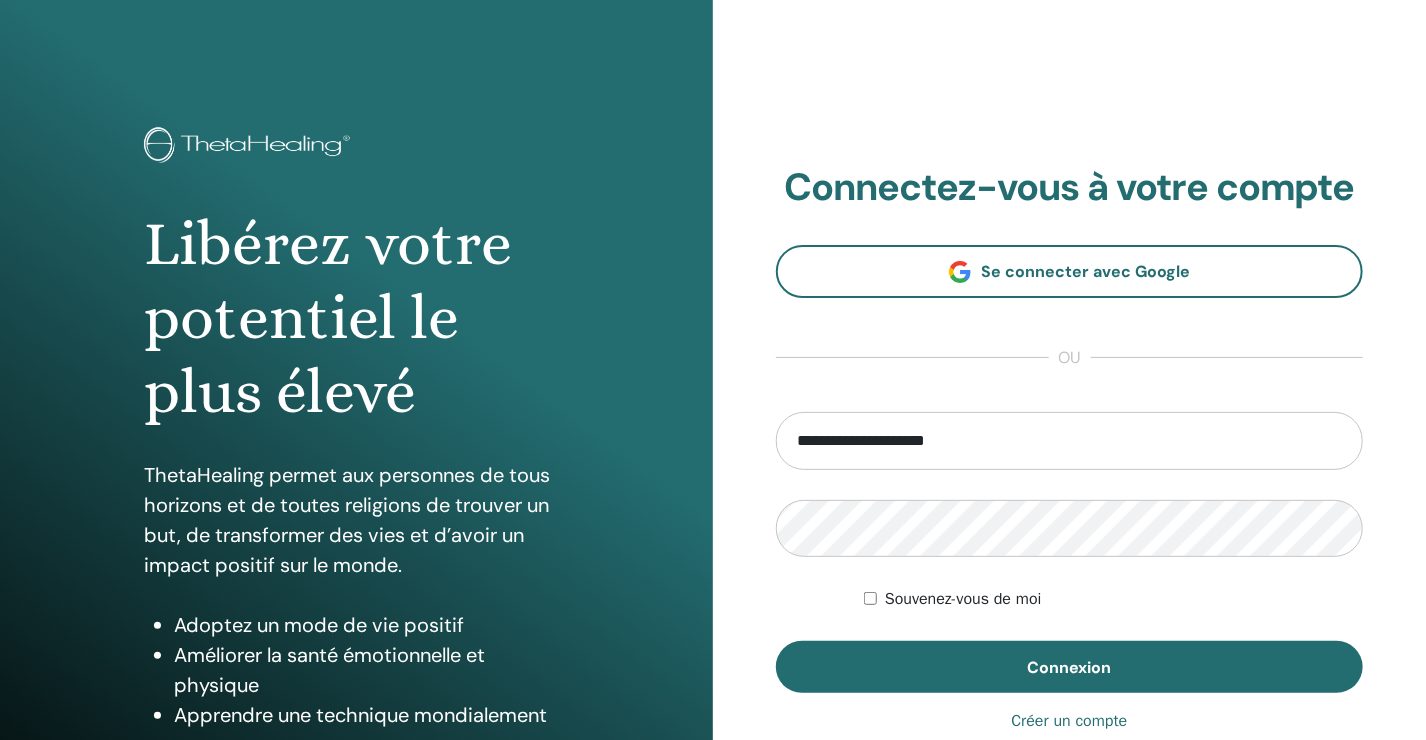 scroll, scrollTop: 0, scrollLeft: 0, axis: both 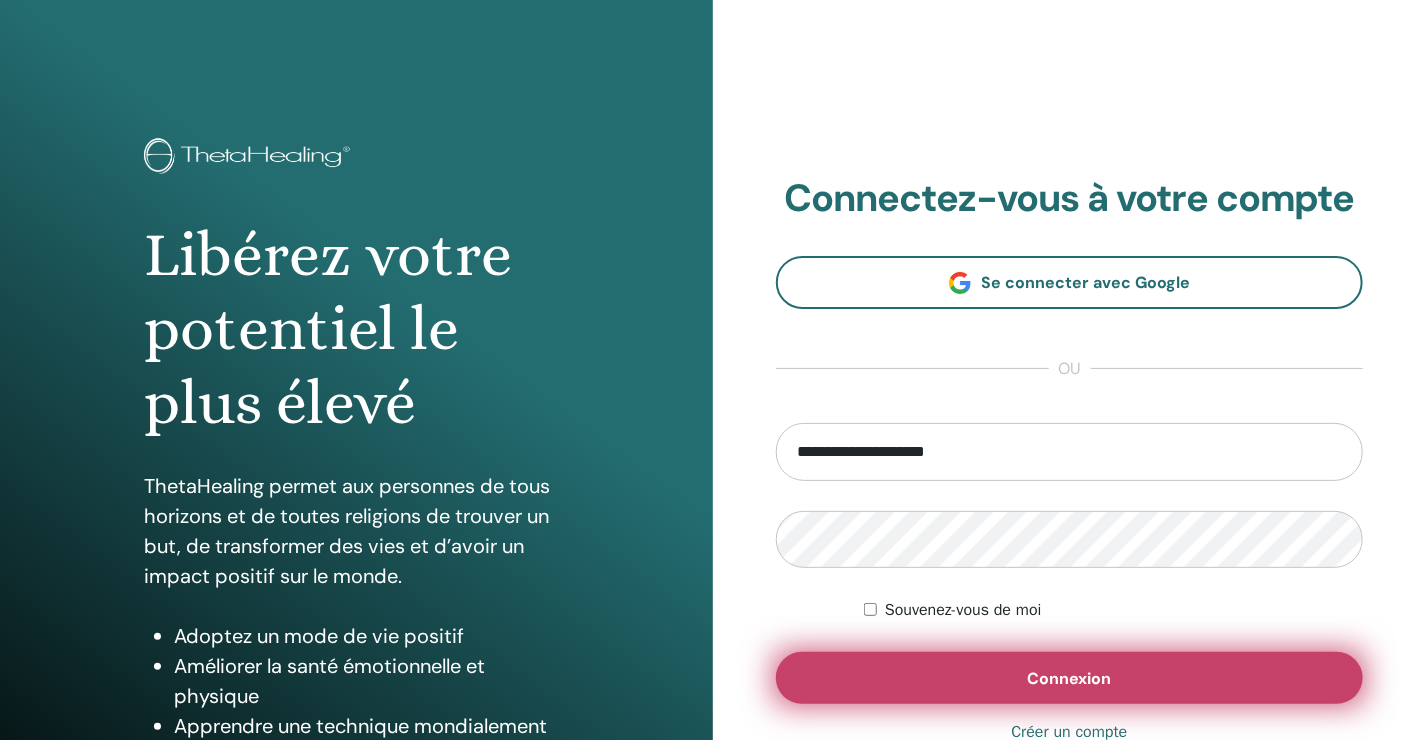 click on "Connexion" at bounding box center [1070, 678] 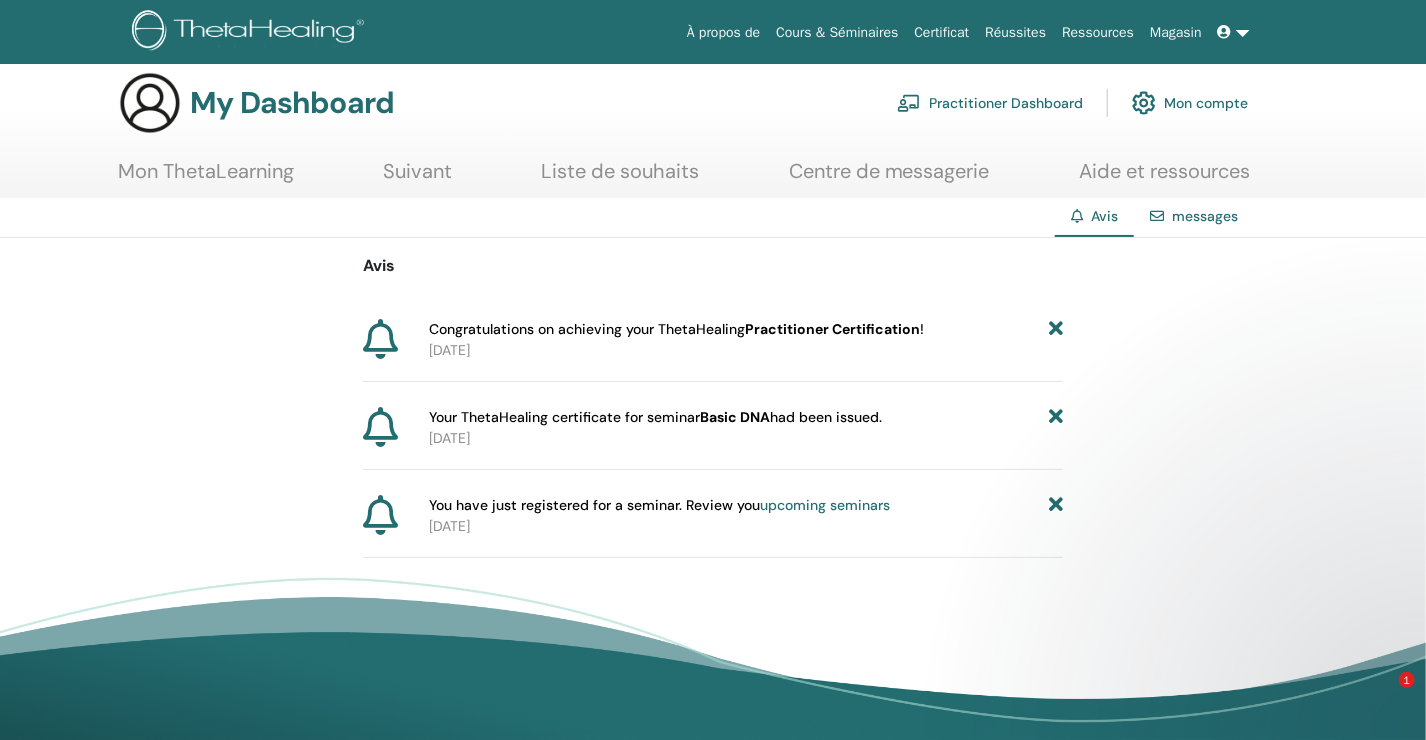 scroll, scrollTop: 0, scrollLeft: 0, axis: both 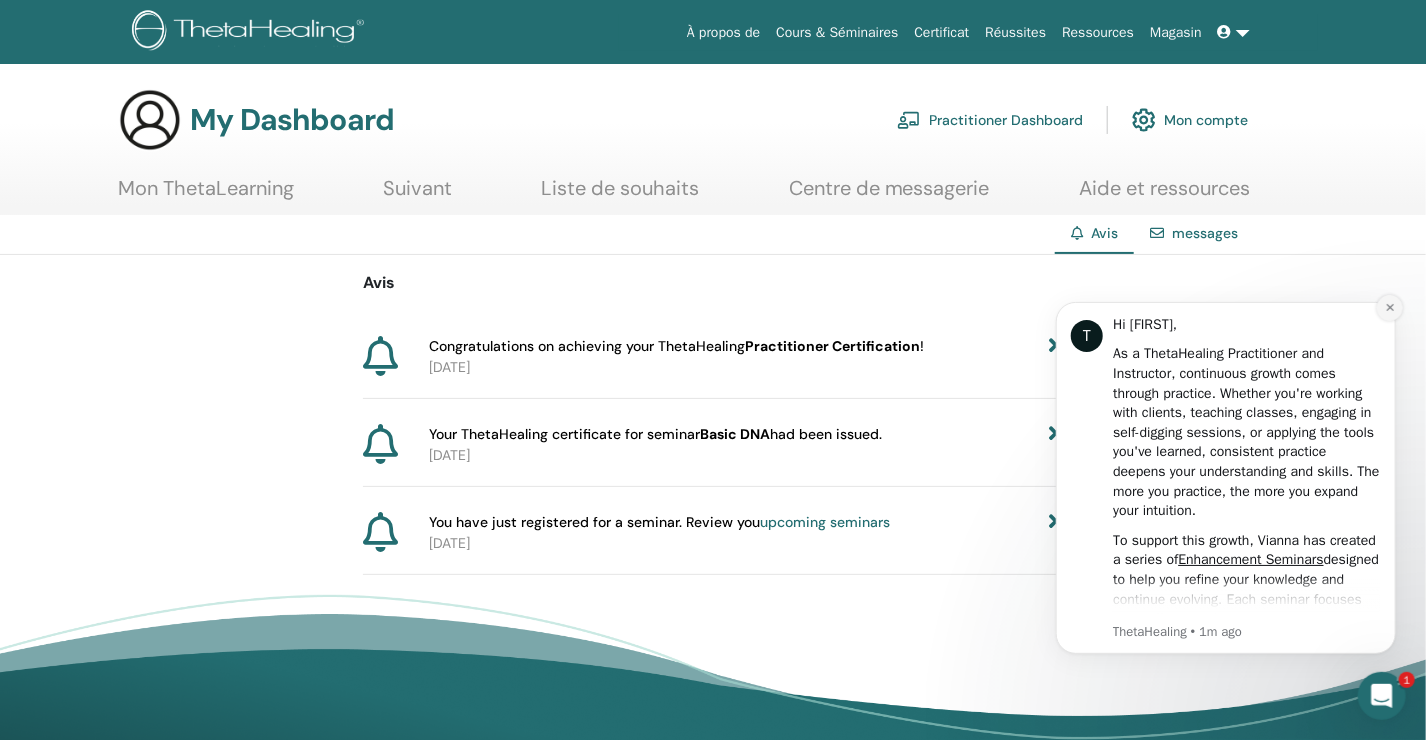 click 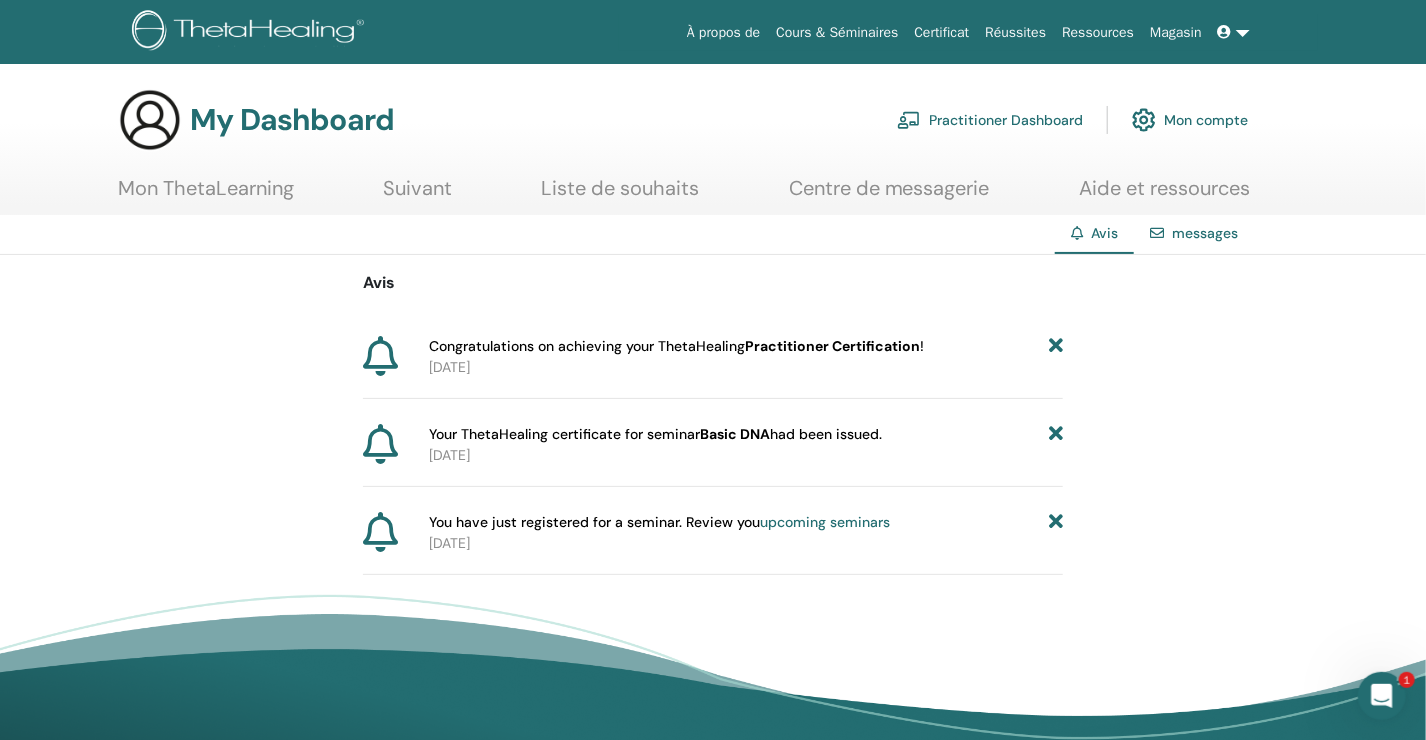 click on "Your ThetaHealing certificate for seminar  Basic DNA  had been issued." at bounding box center [655, 434] 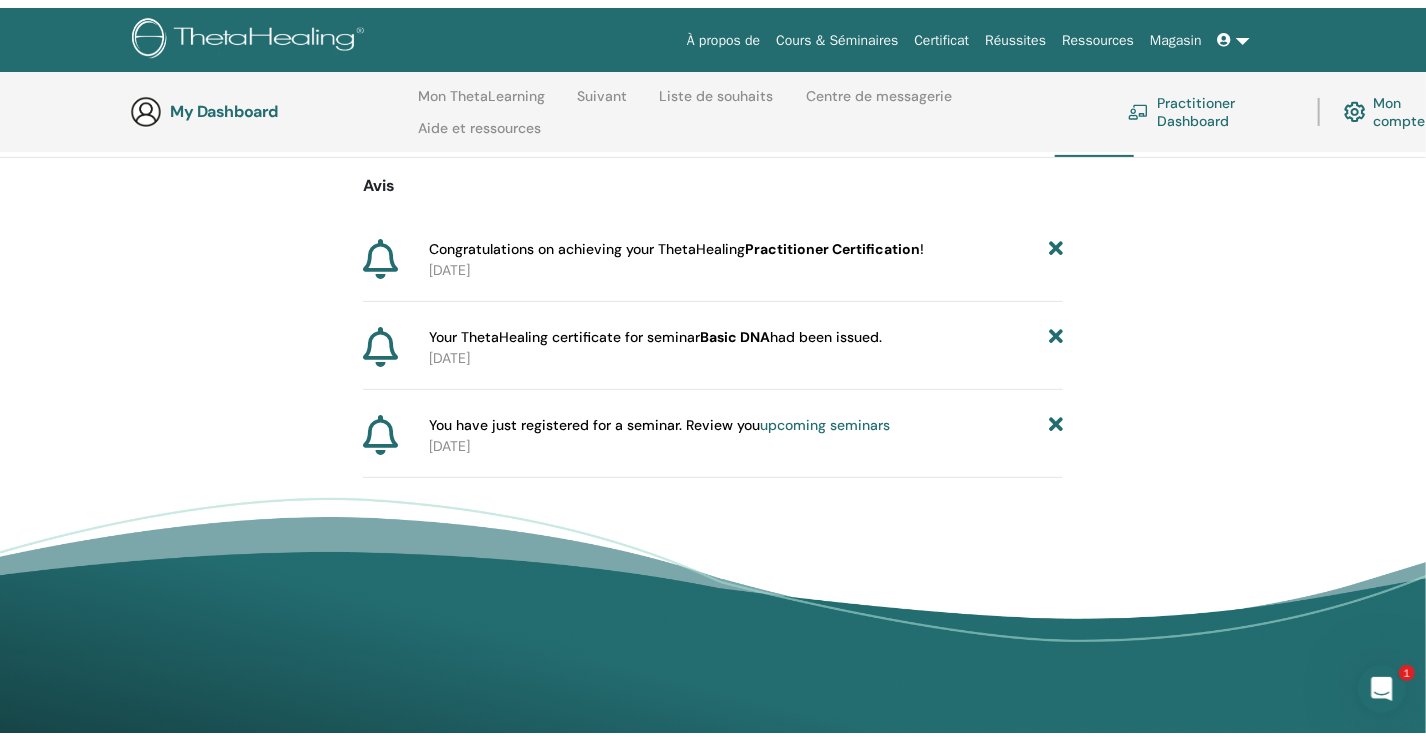 scroll, scrollTop: 0, scrollLeft: 0, axis: both 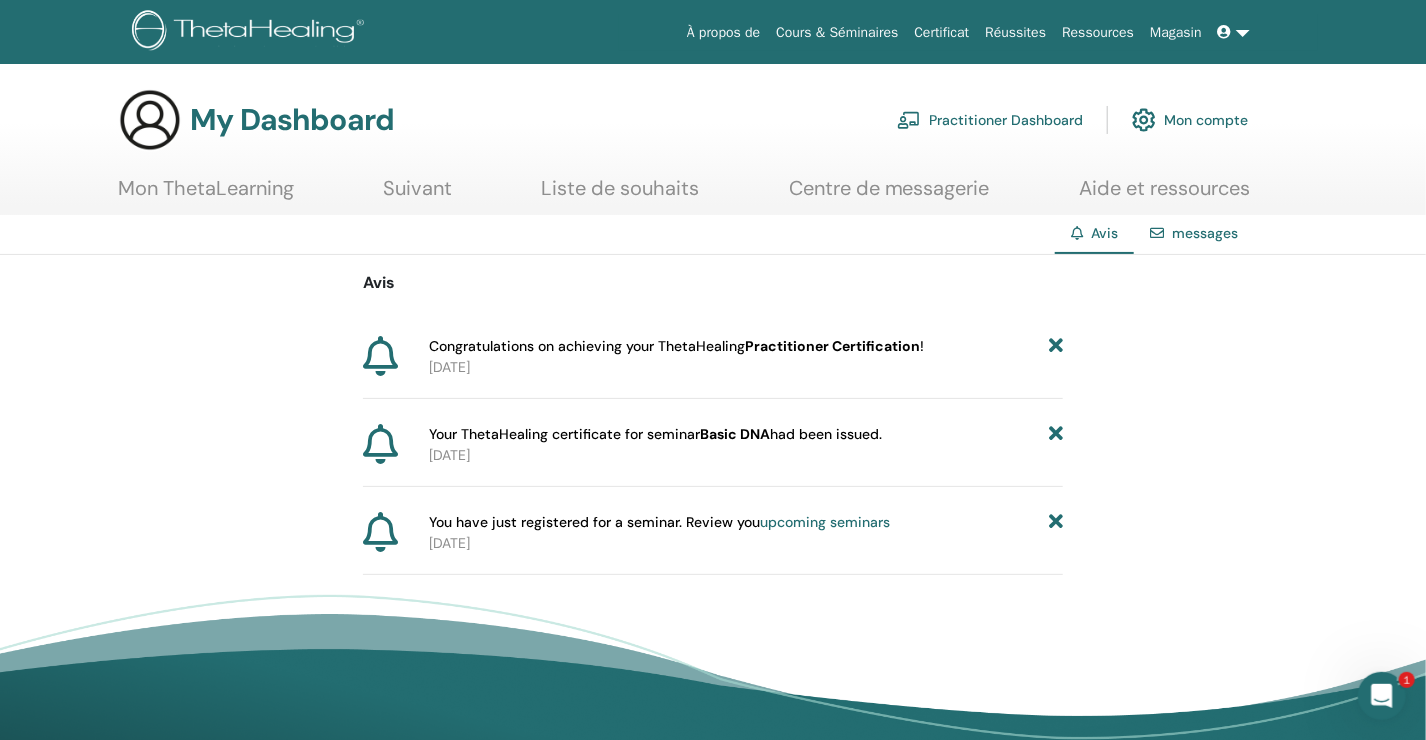 click on "messages" at bounding box center (1205, 233) 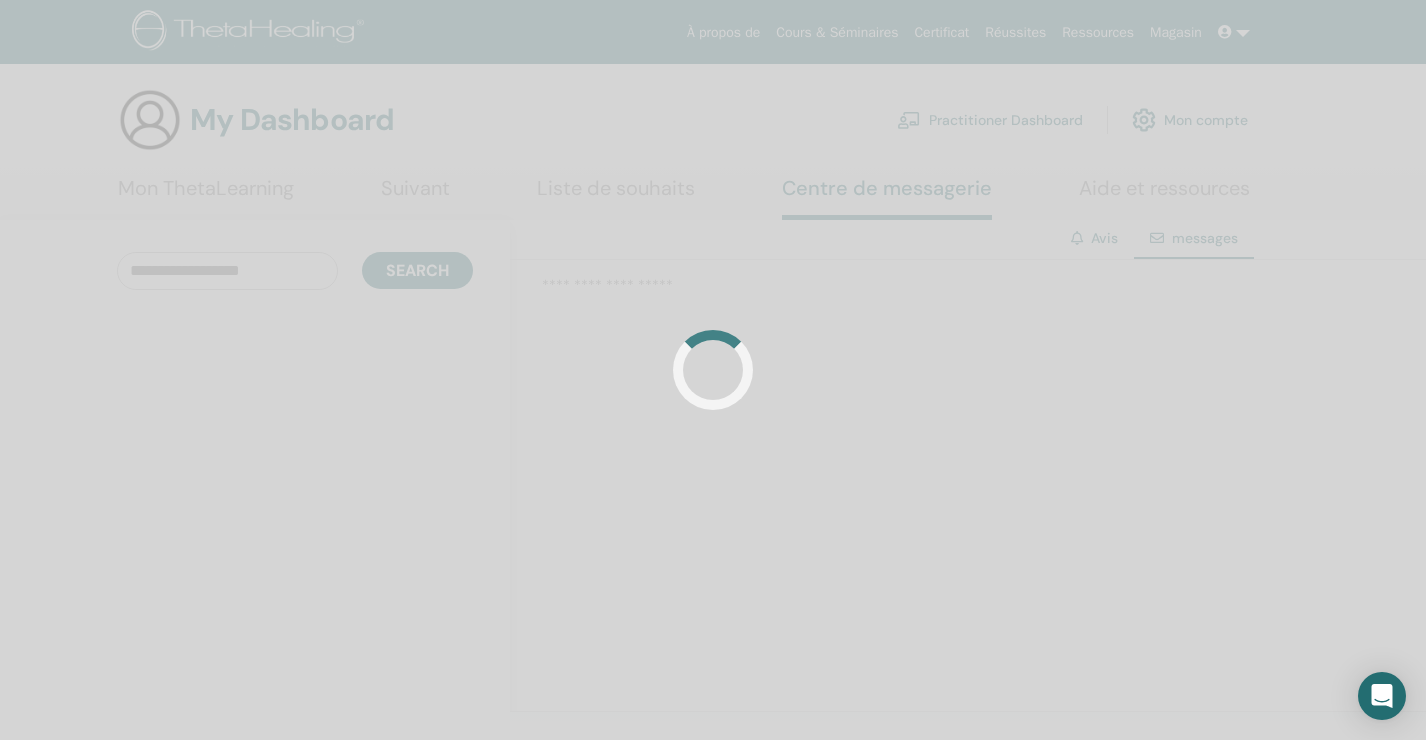 scroll, scrollTop: 0, scrollLeft: 0, axis: both 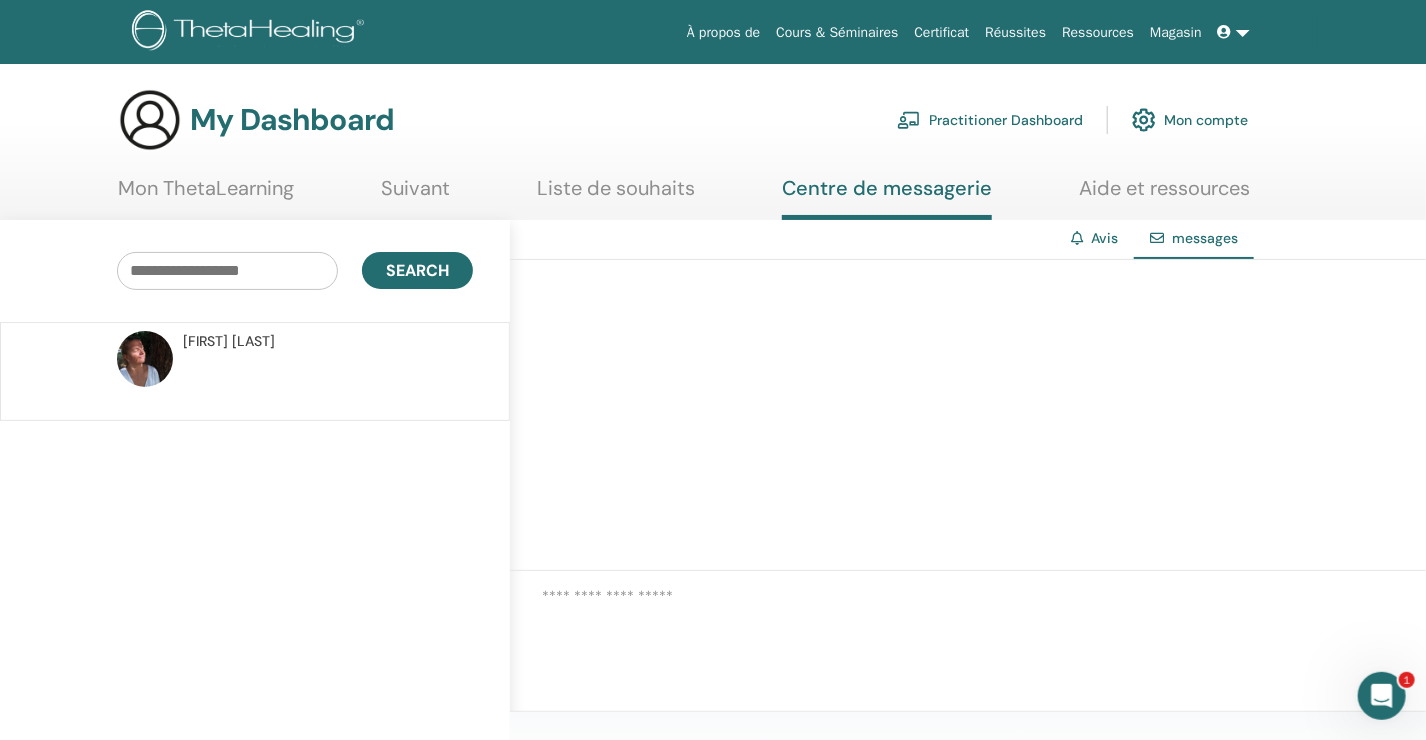 click on "sophie   mondy" at bounding box center [229, 341] 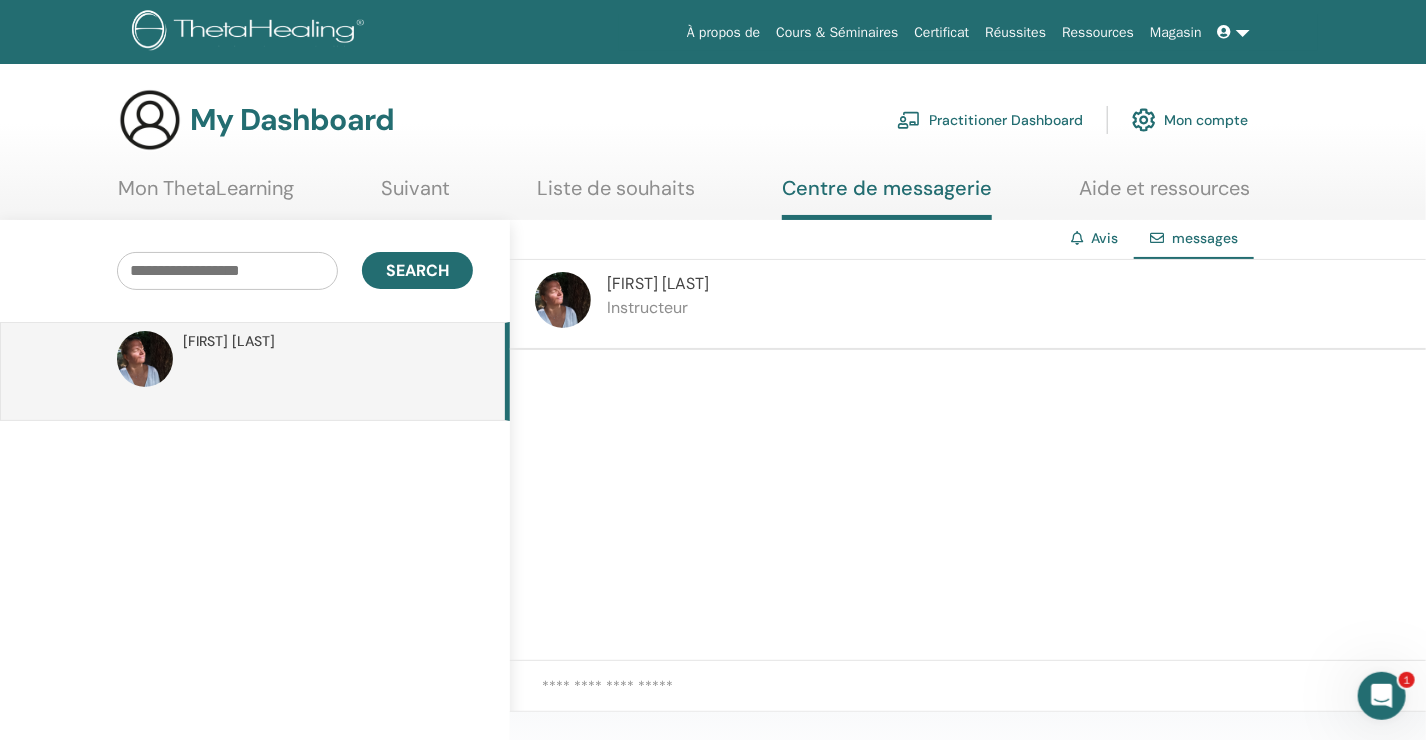 click at bounding box center (1225, 32) 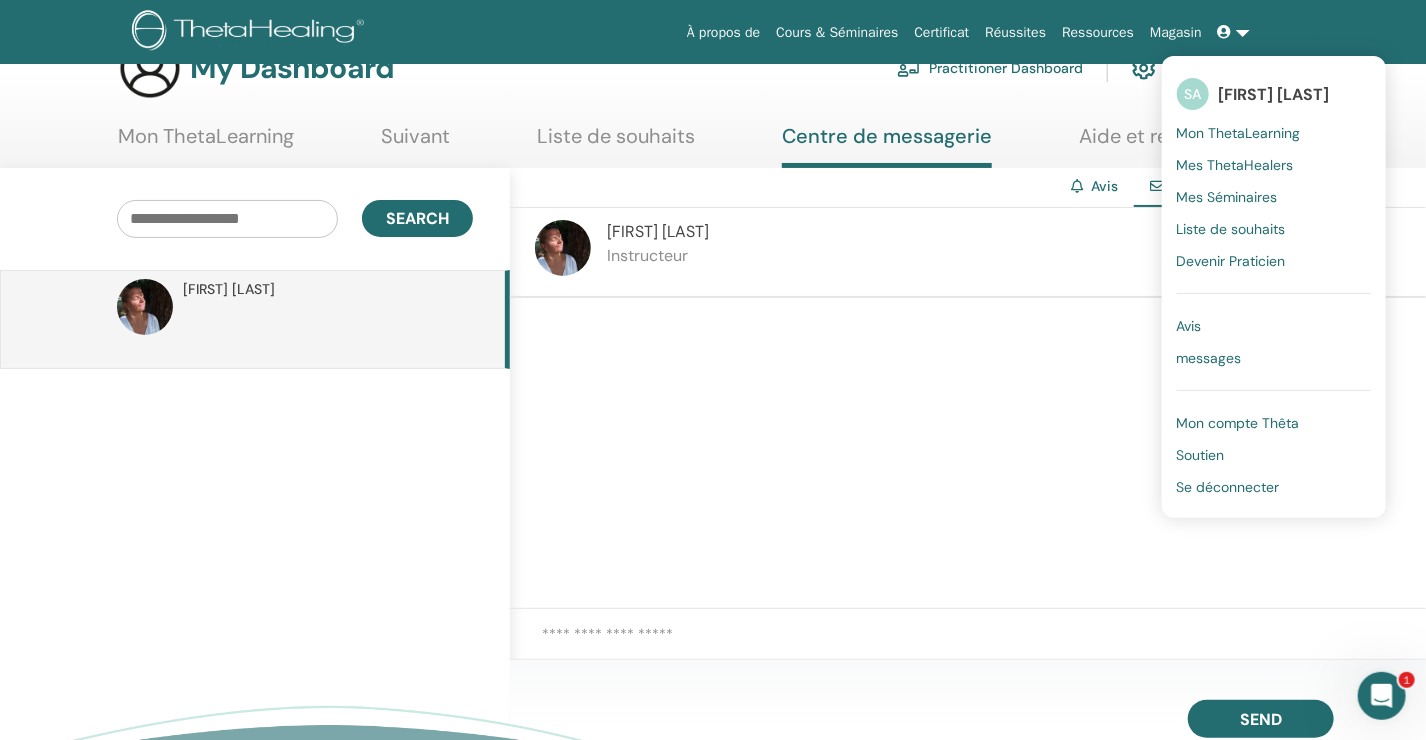 scroll, scrollTop: 100, scrollLeft: 0, axis: vertical 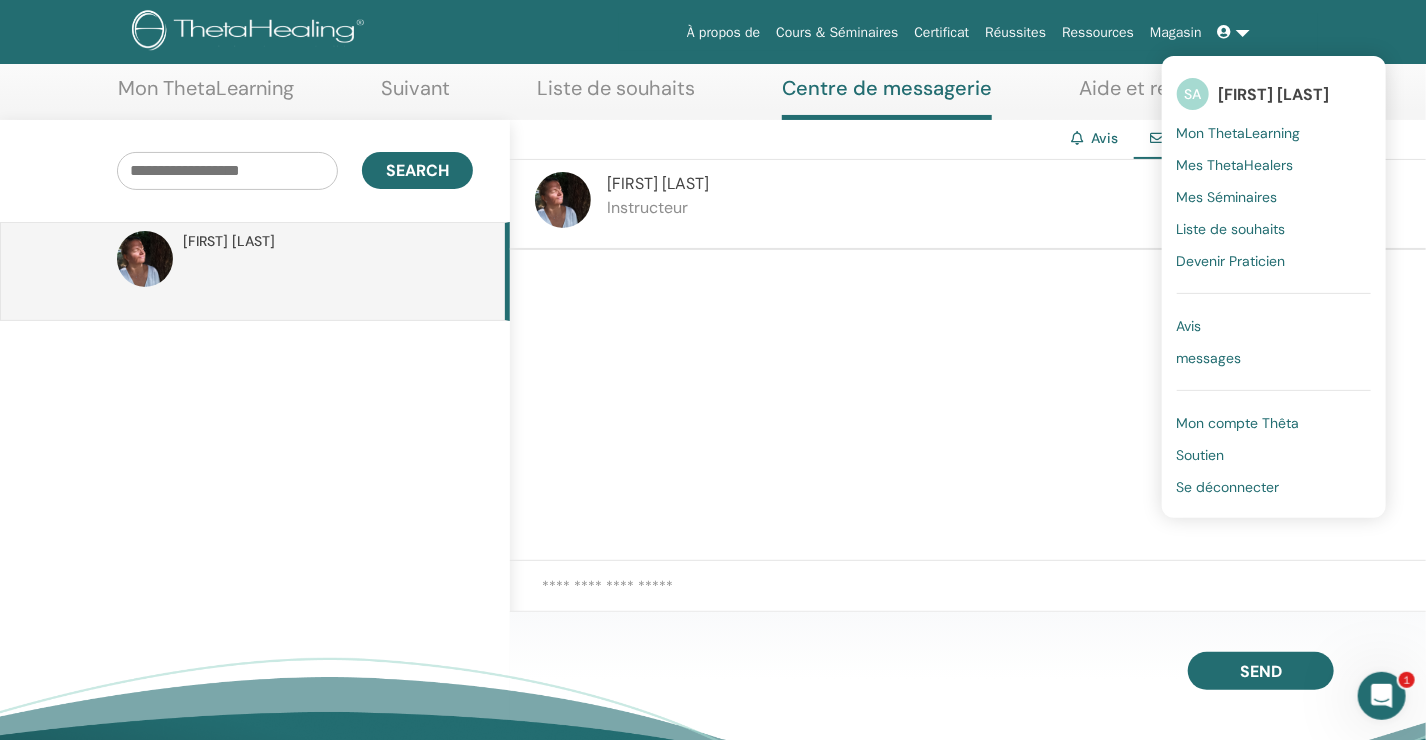 click on "Mon compte Thêta" at bounding box center [1238, 423] 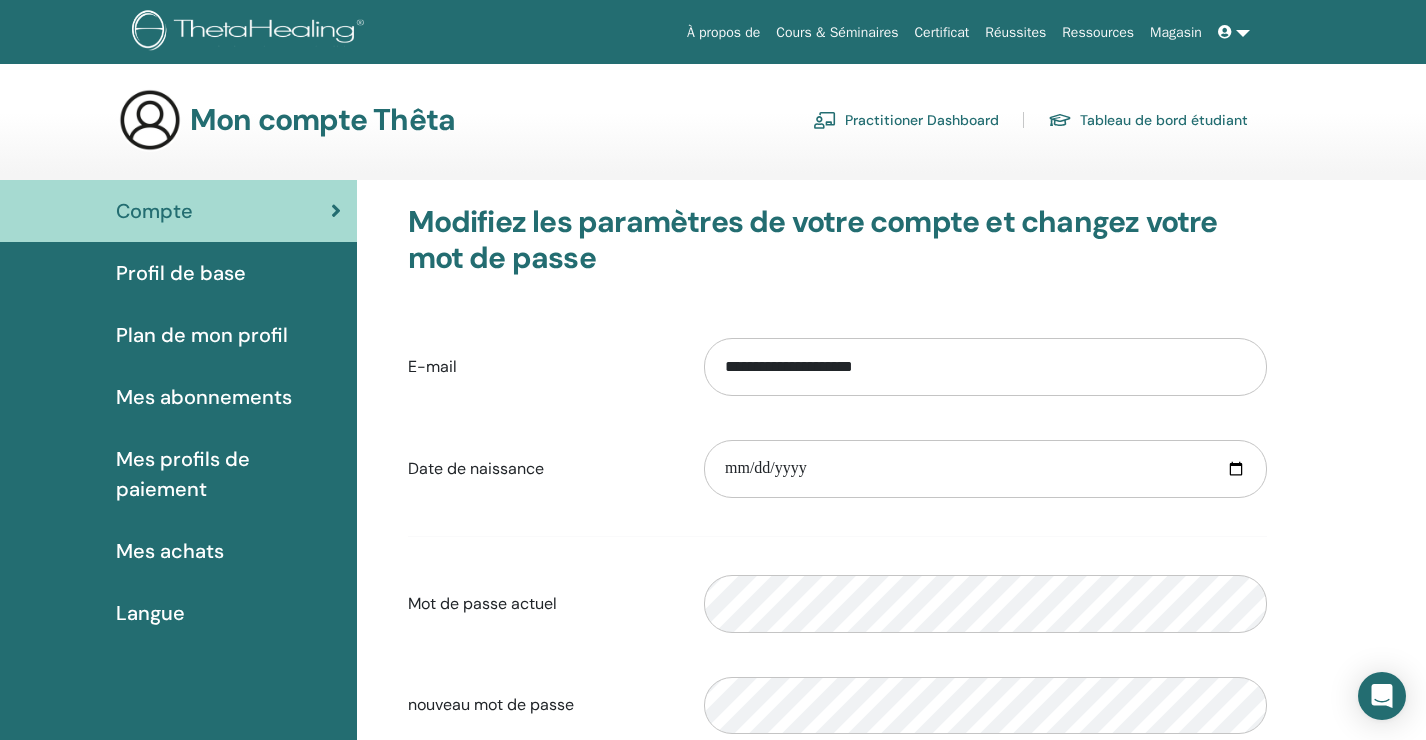 scroll, scrollTop: 0, scrollLeft: 0, axis: both 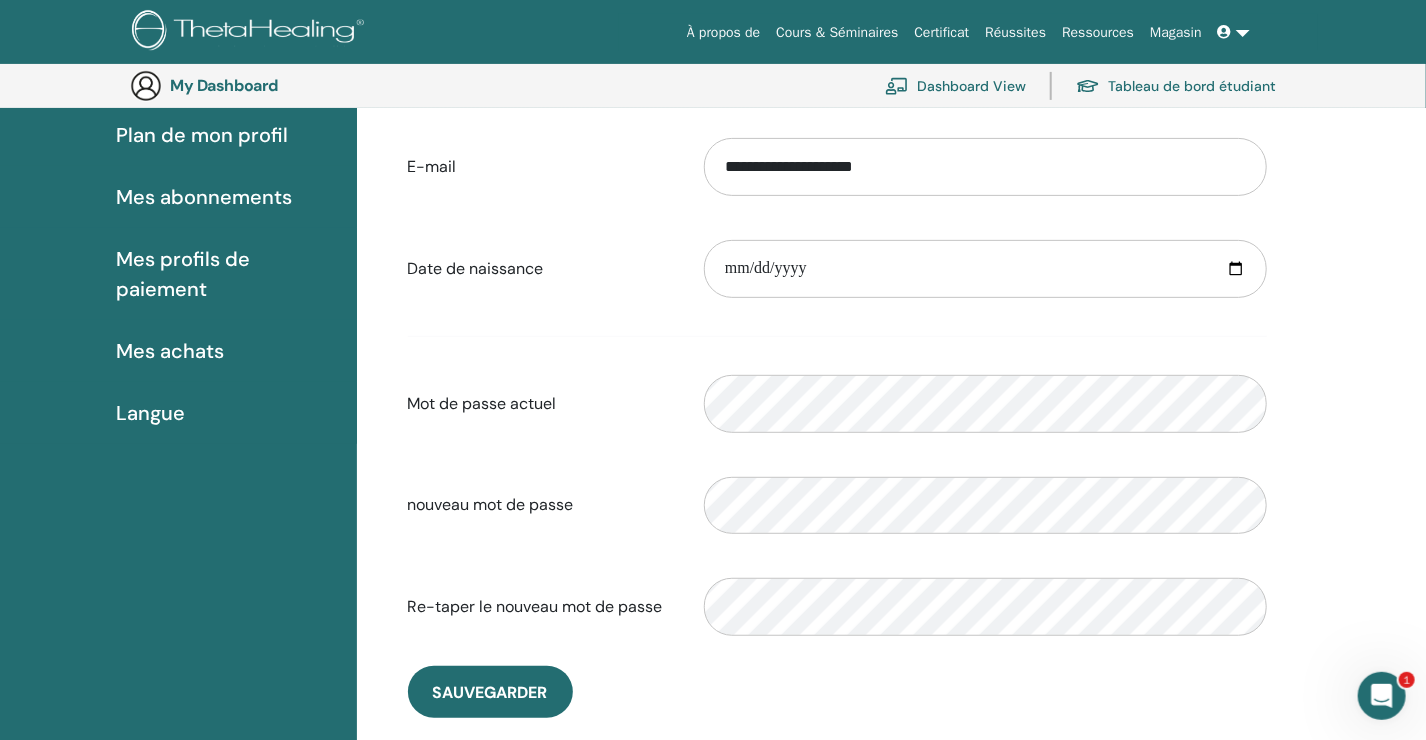 click on "Langue" at bounding box center [178, 413] 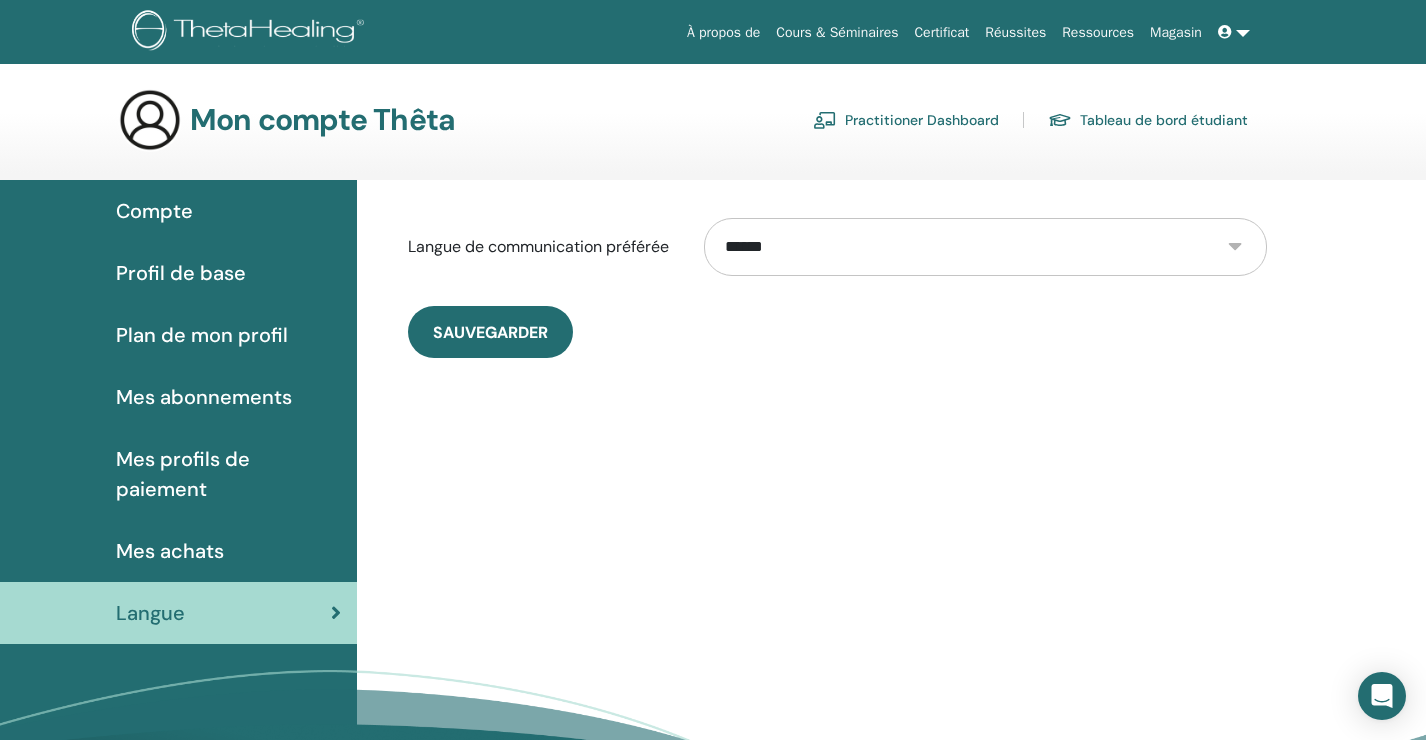 scroll, scrollTop: 0, scrollLeft: 0, axis: both 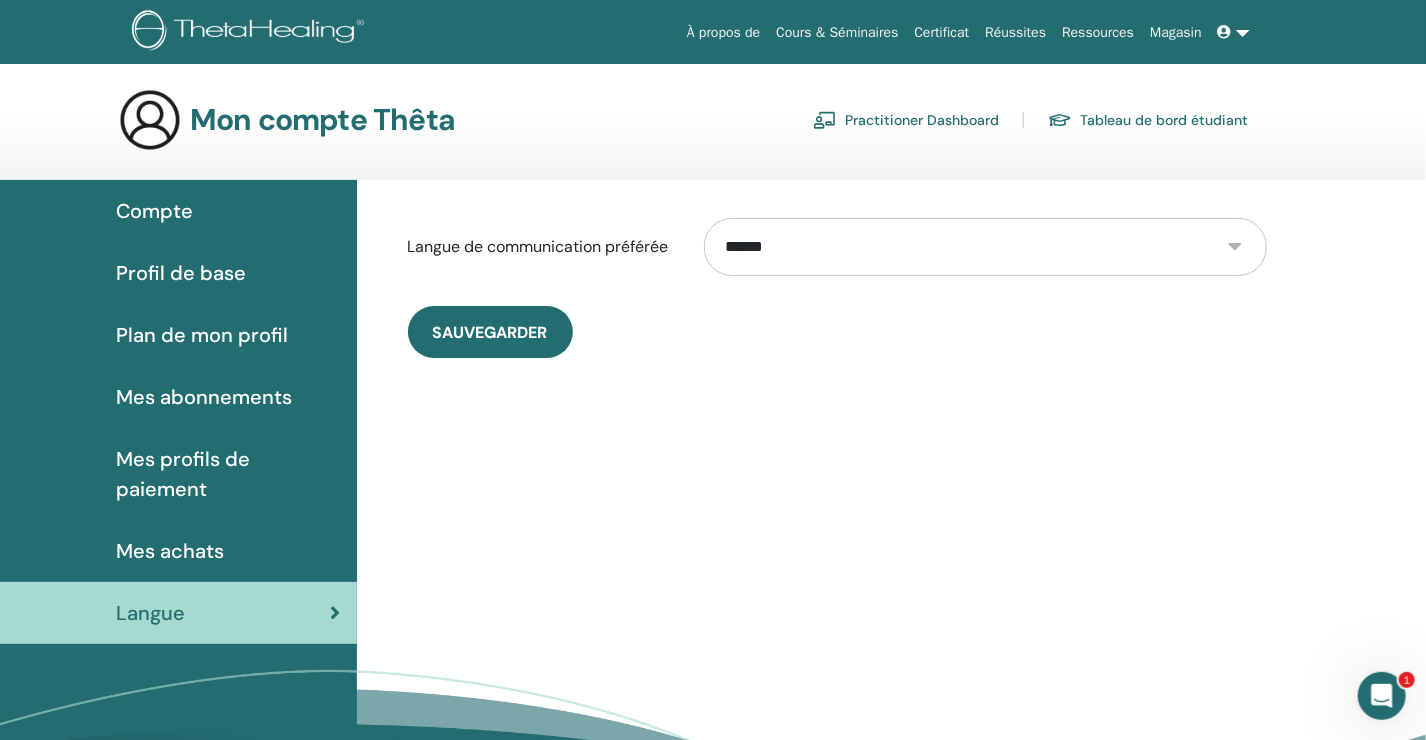 click at bounding box center (1225, 32) 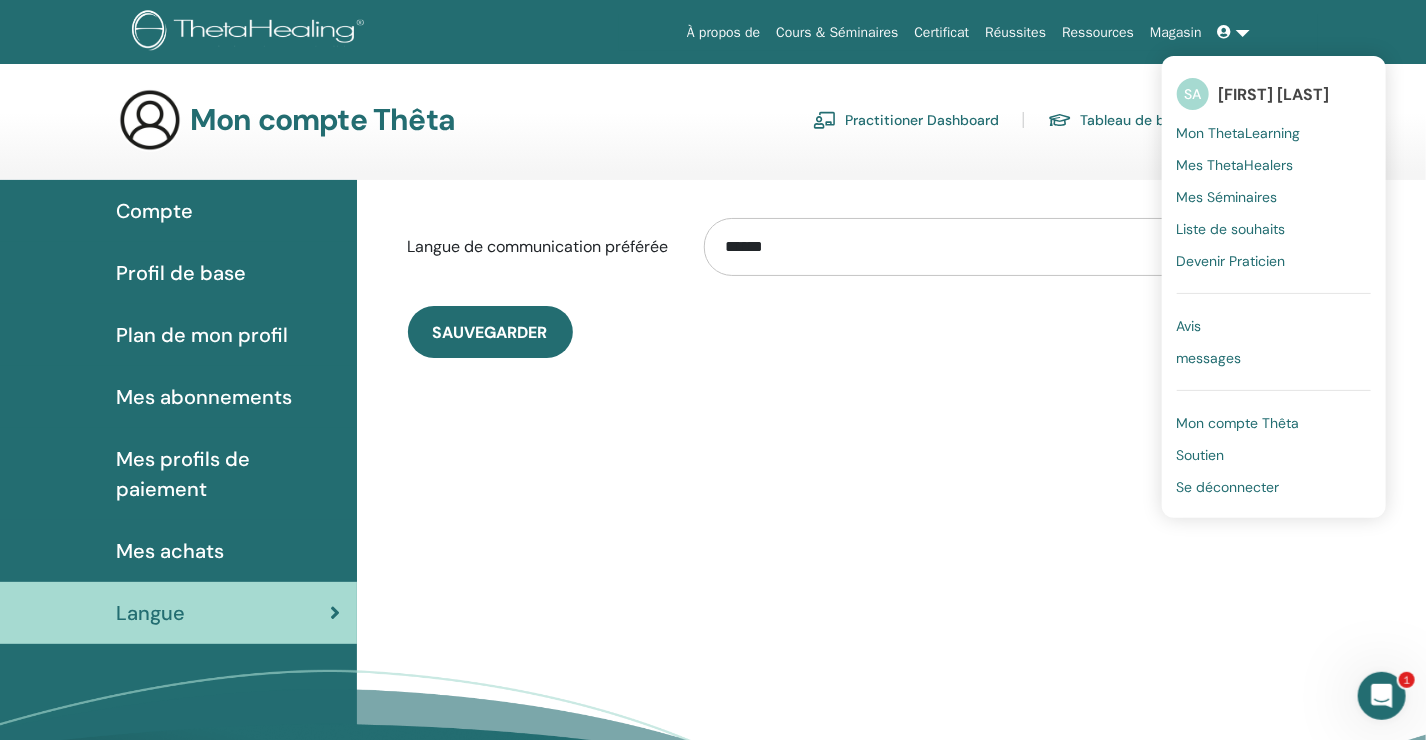 click on "Mes Séminaires" at bounding box center (1227, 197) 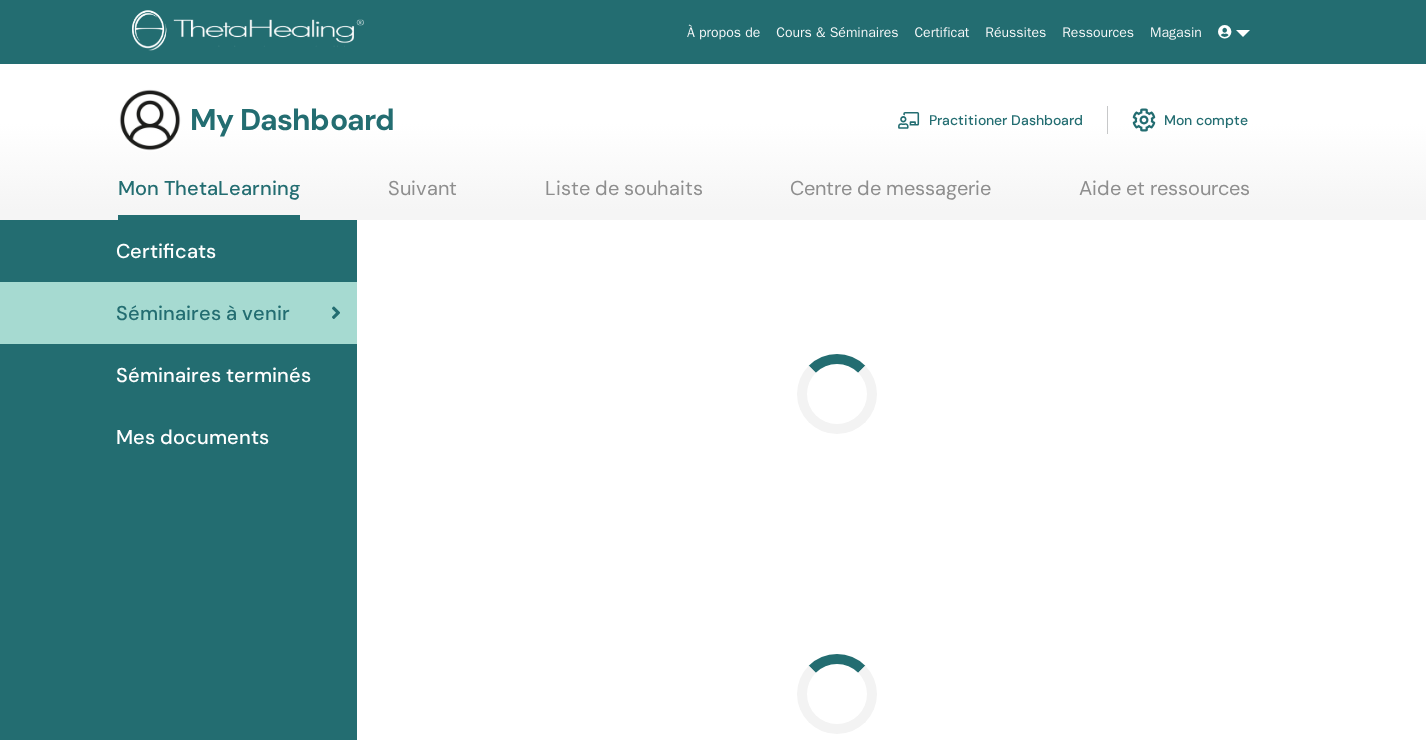 scroll, scrollTop: 0, scrollLeft: 0, axis: both 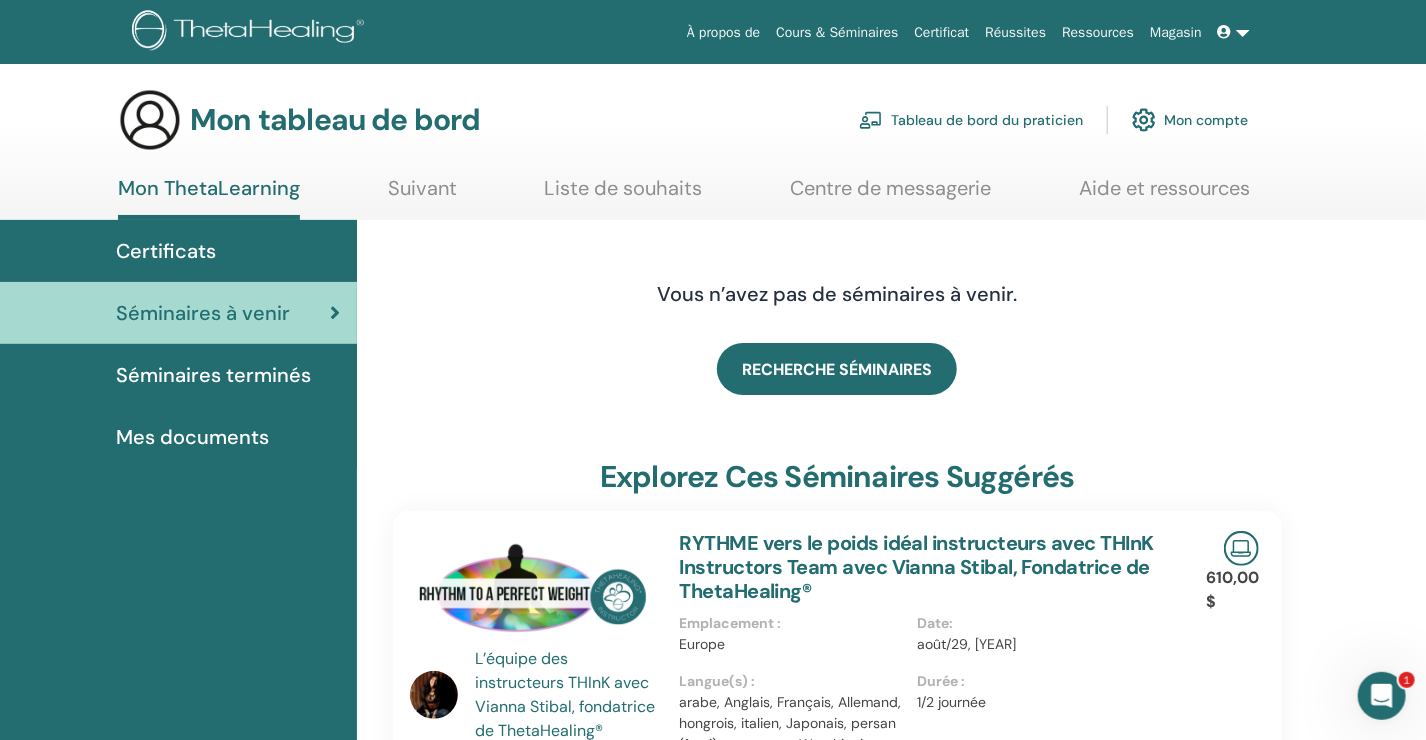 click on "Certificats" at bounding box center [166, 251] 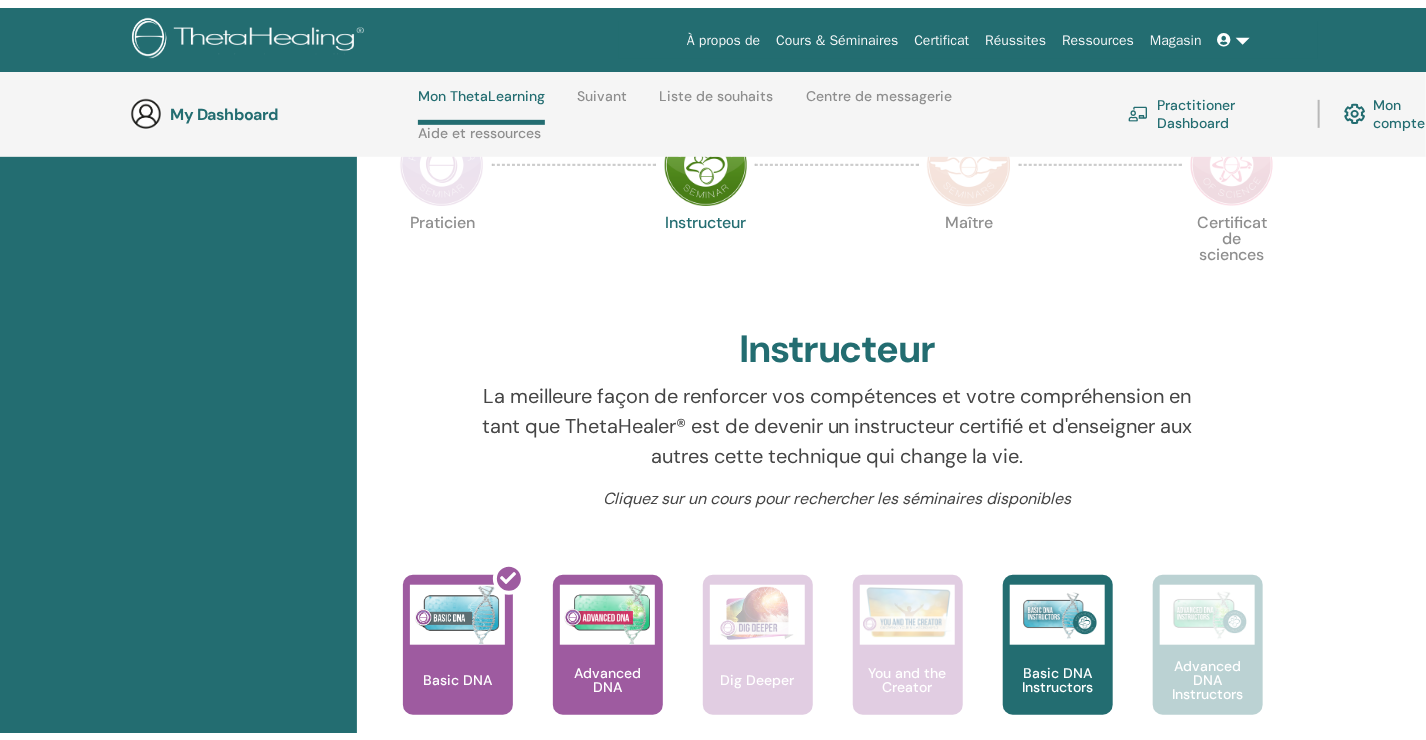 scroll, scrollTop: 0, scrollLeft: 0, axis: both 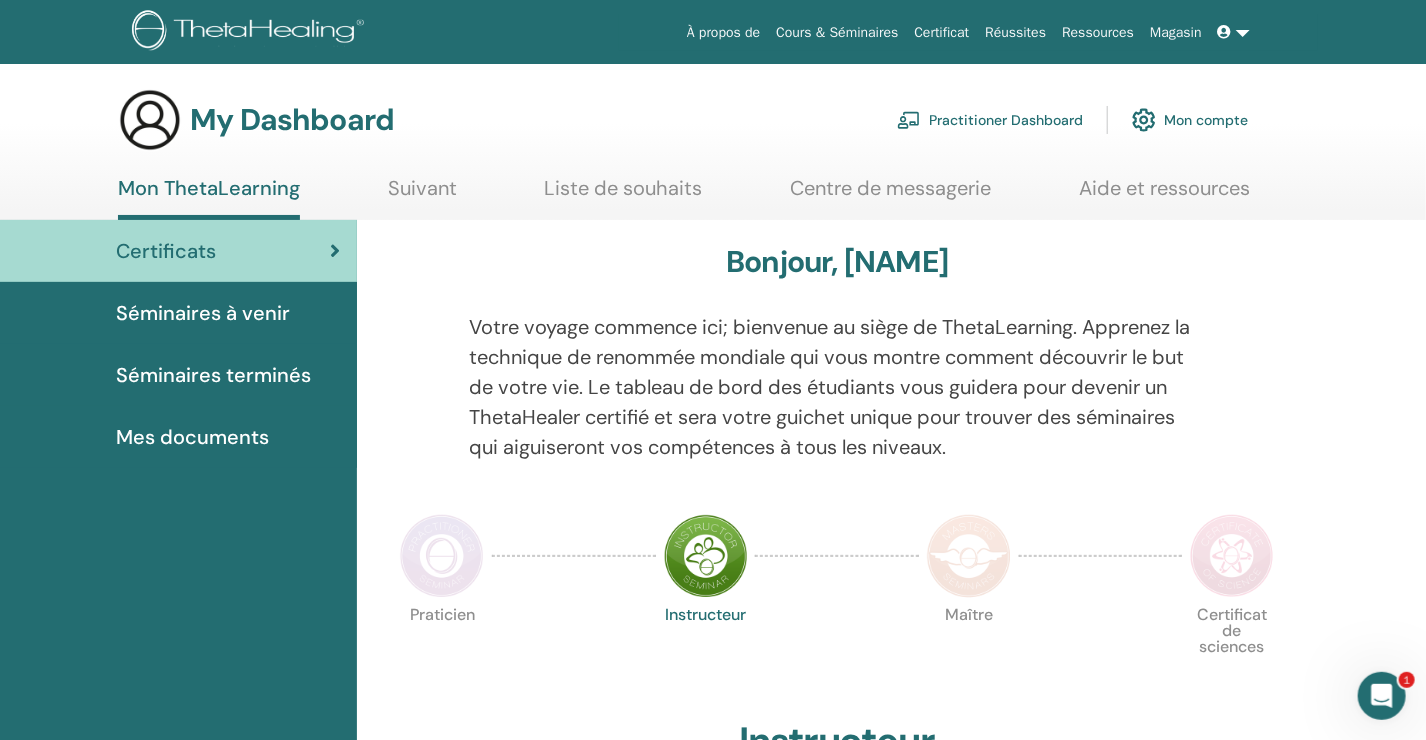 click on "Cours & Séminaires" at bounding box center (837, 32) 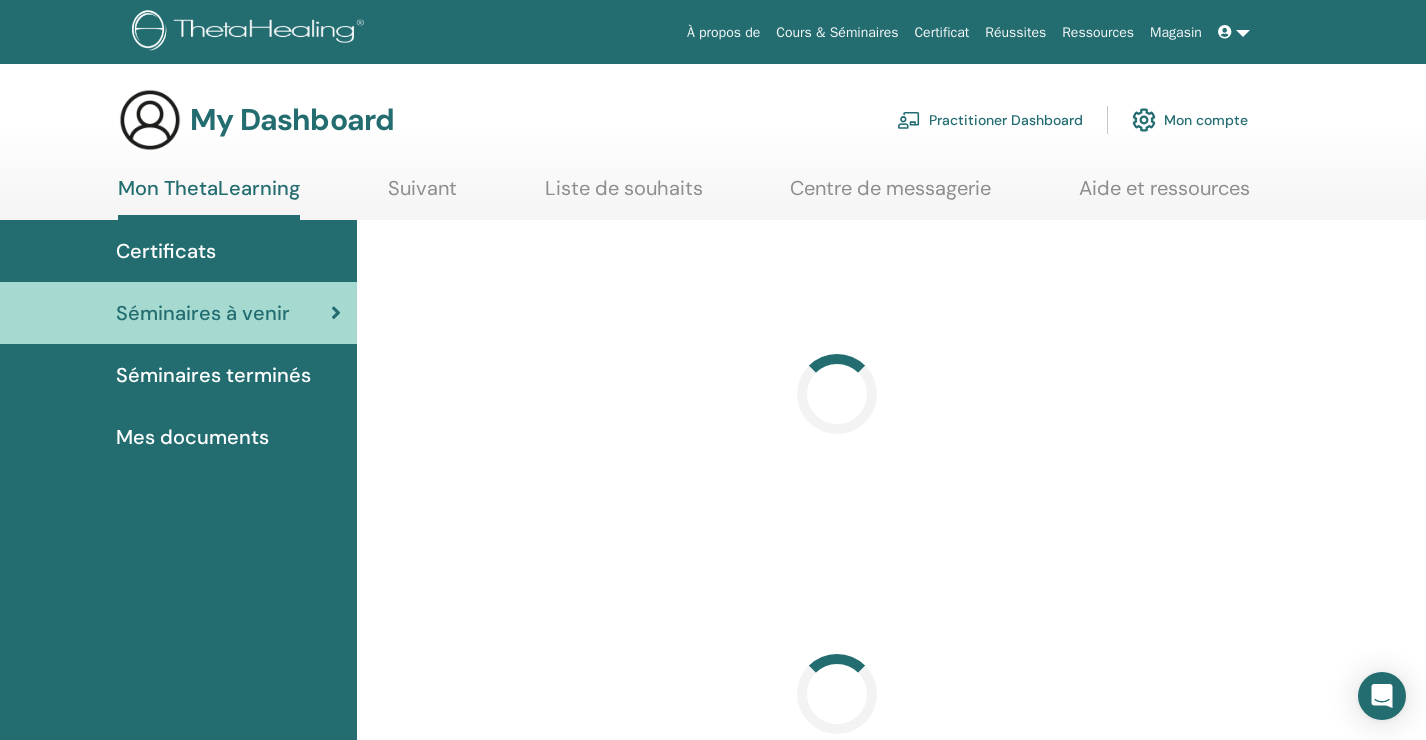 scroll, scrollTop: 0, scrollLeft: 0, axis: both 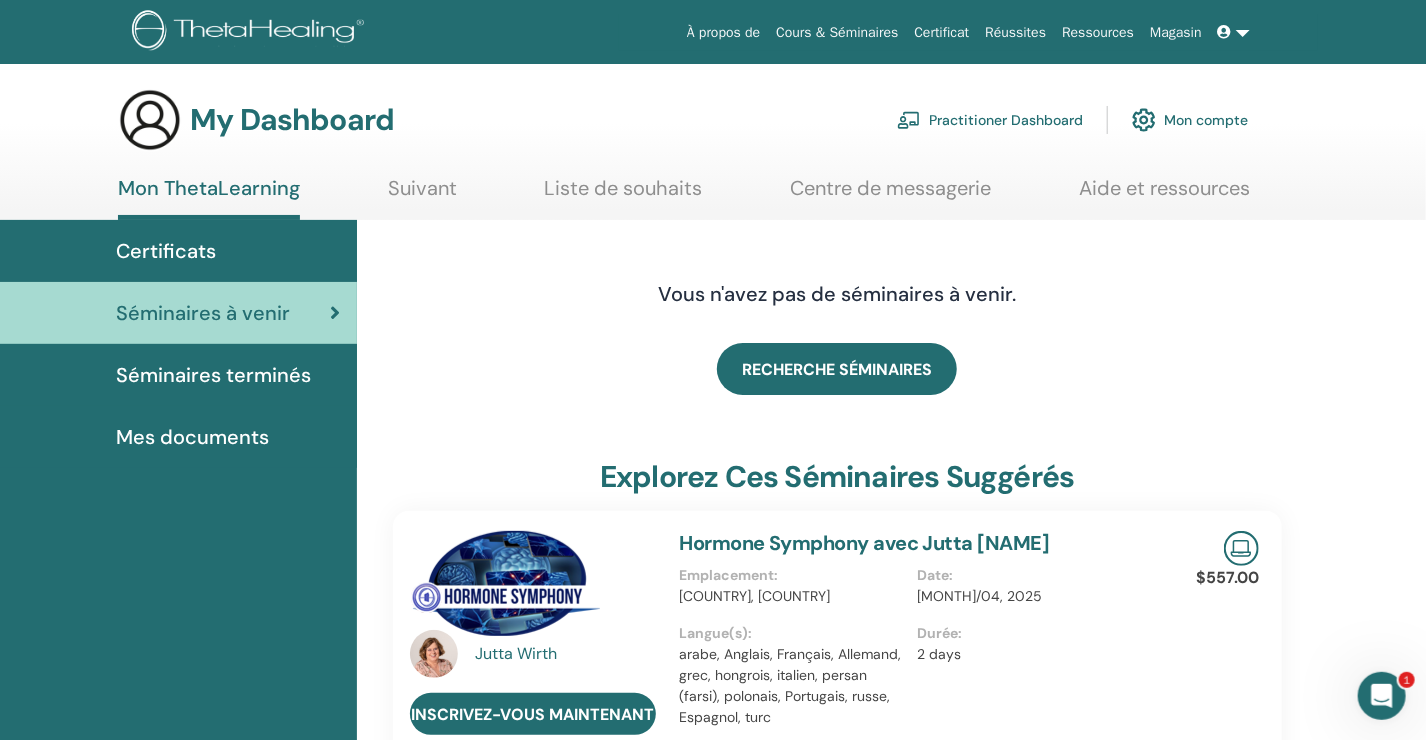 click on "Mes documents" at bounding box center [192, 437] 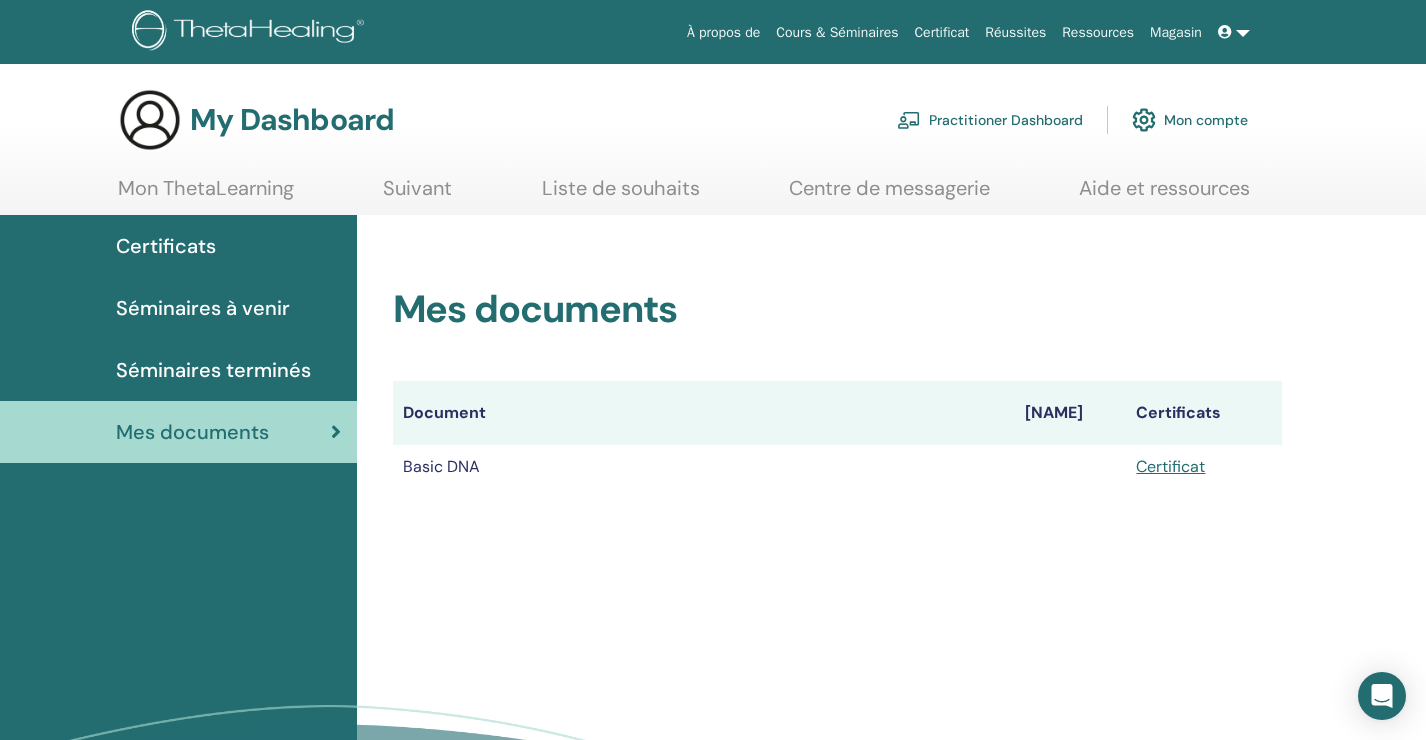 scroll, scrollTop: 0, scrollLeft: 0, axis: both 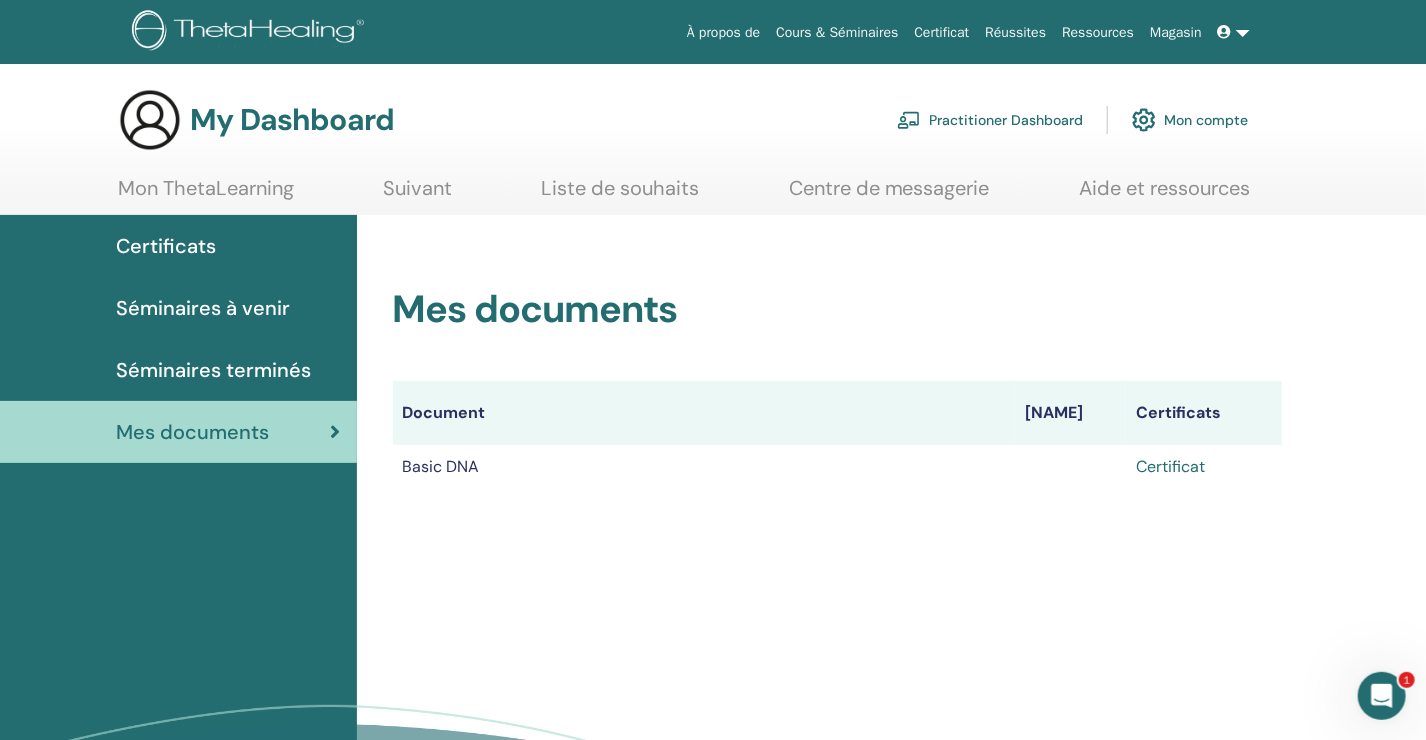 click on "Certificat" at bounding box center [1170, 466] 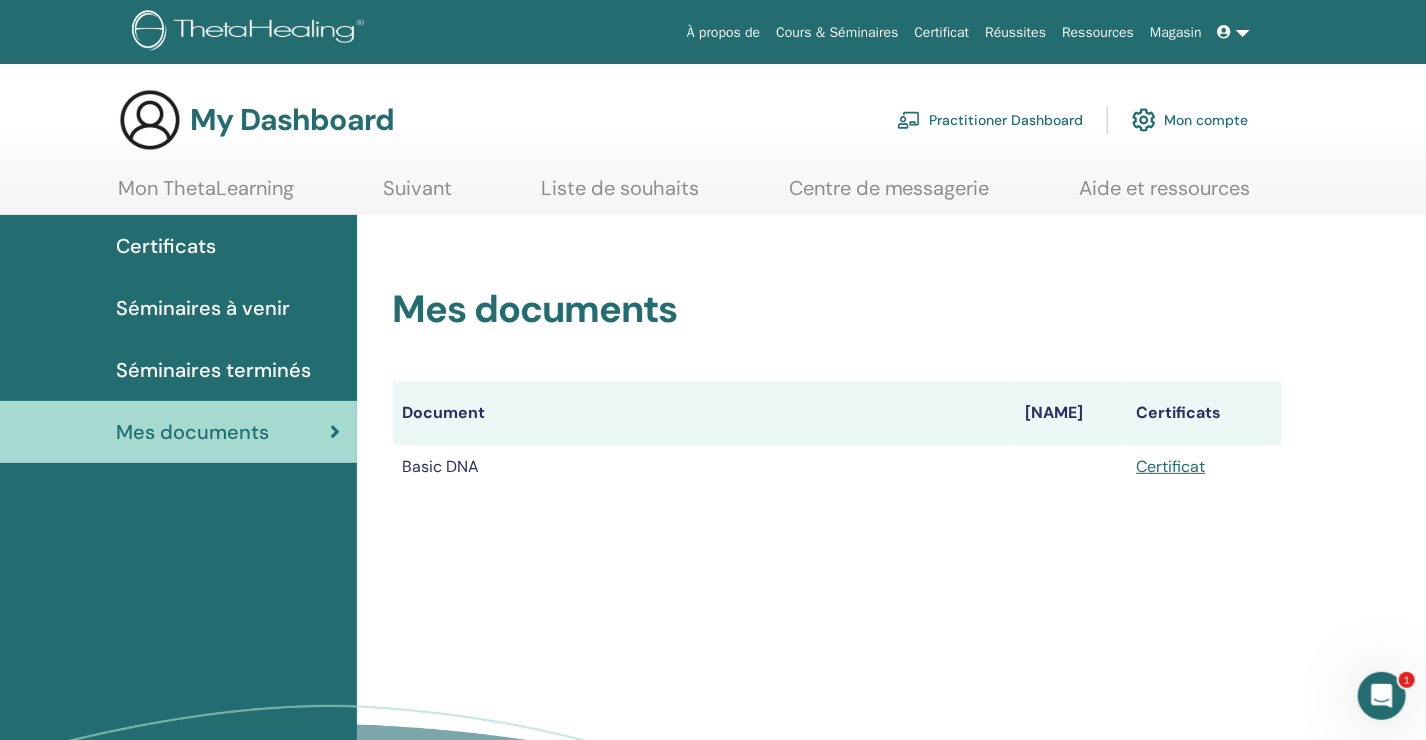click at bounding box center [1234, 32] 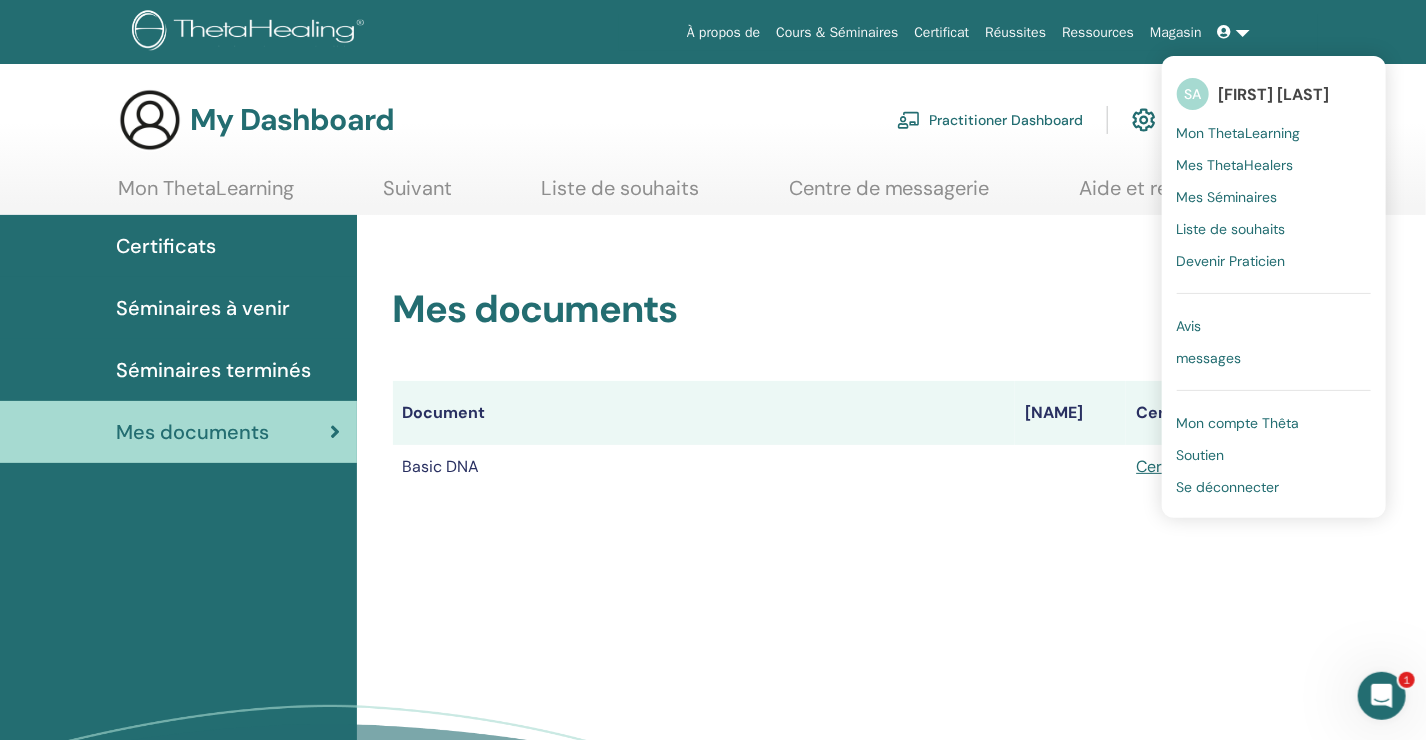 click on "Se déconnecter" at bounding box center [1228, 487] 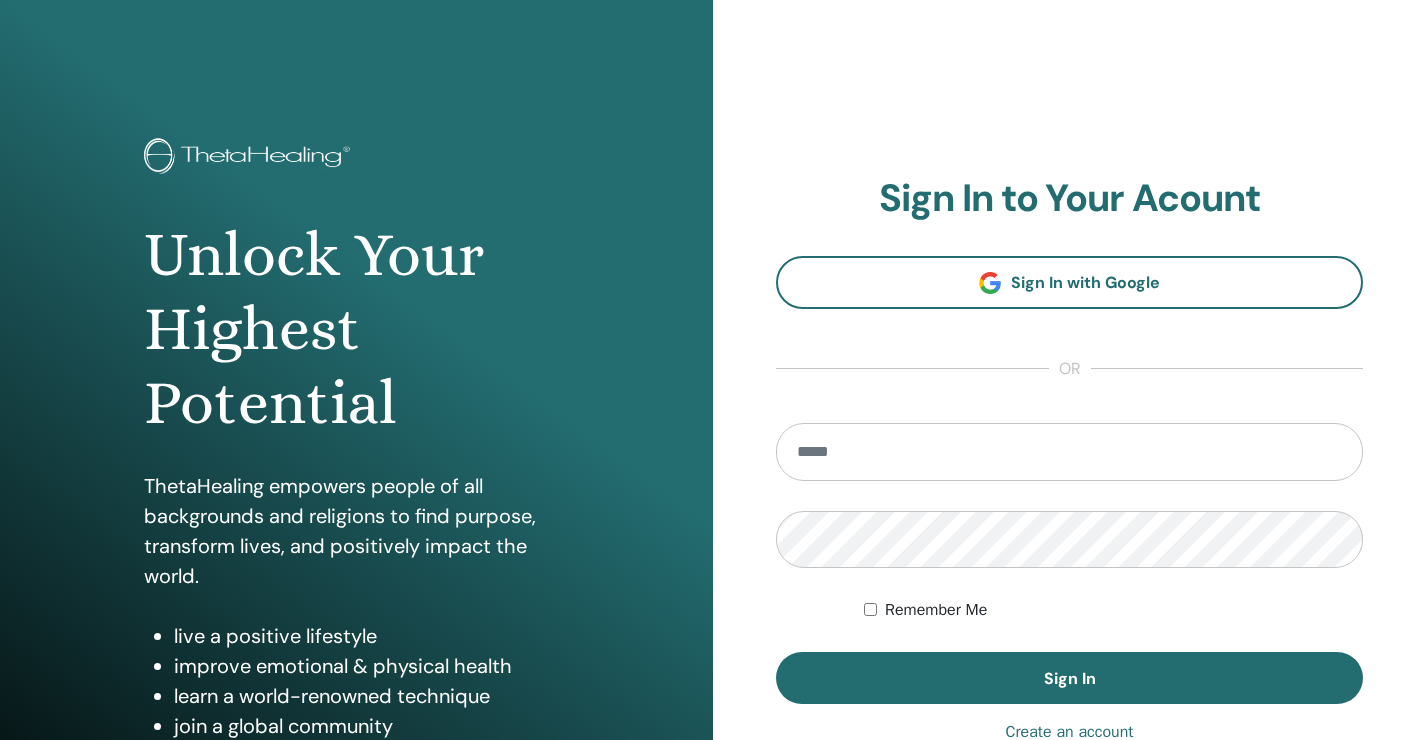scroll, scrollTop: 0, scrollLeft: 0, axis: both 